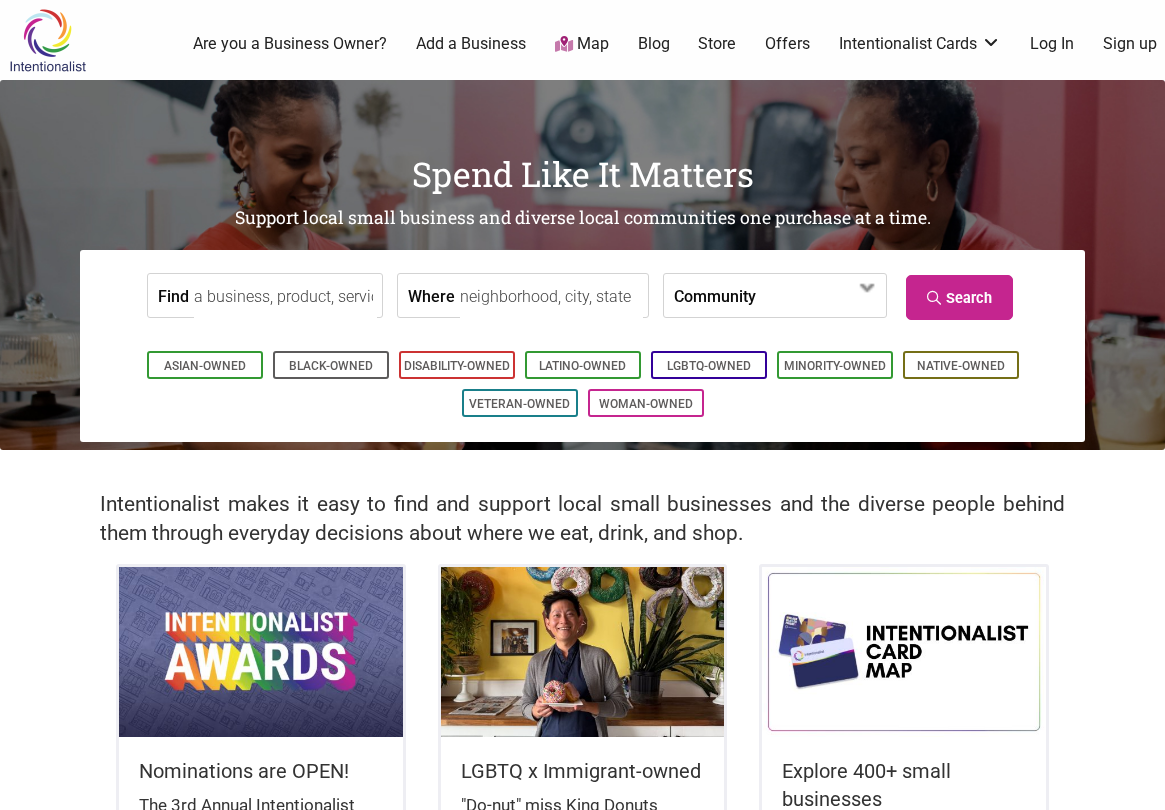 scroll, scrollTop: 0, scrollLeft: 0, axis: both 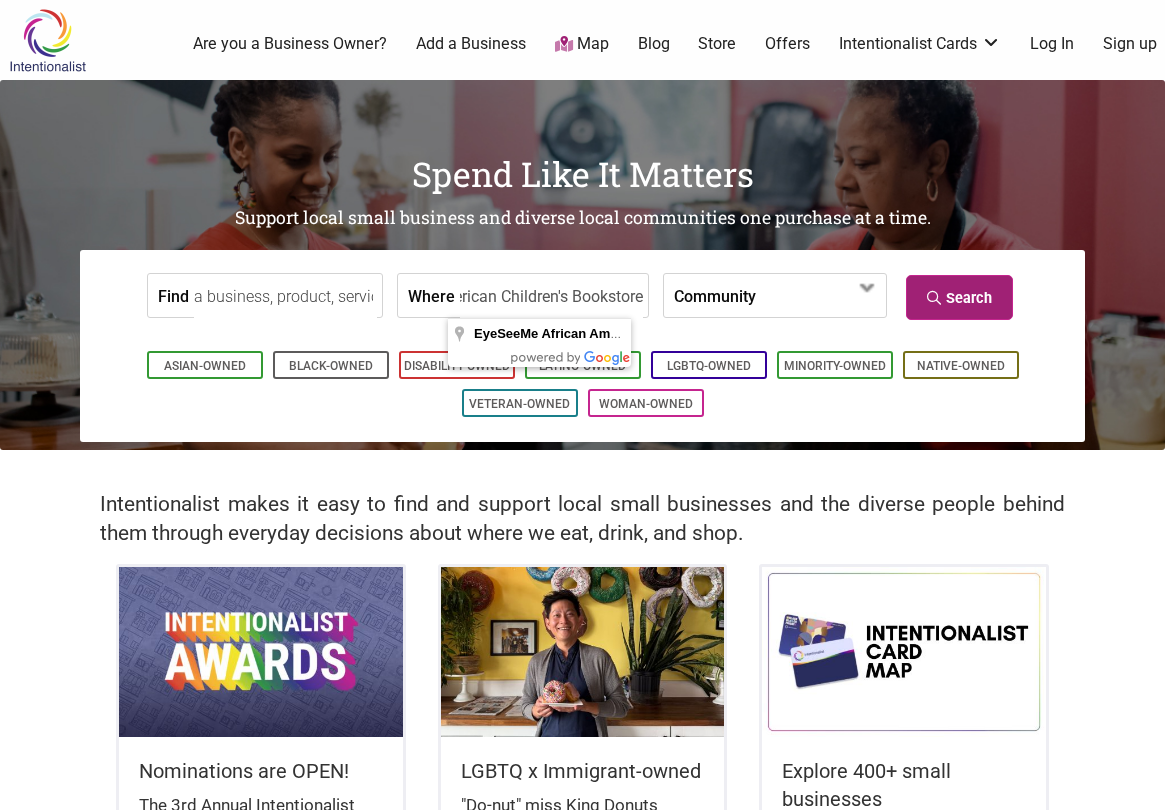 type on "EyeSeeMe African American Children's Bookstore" 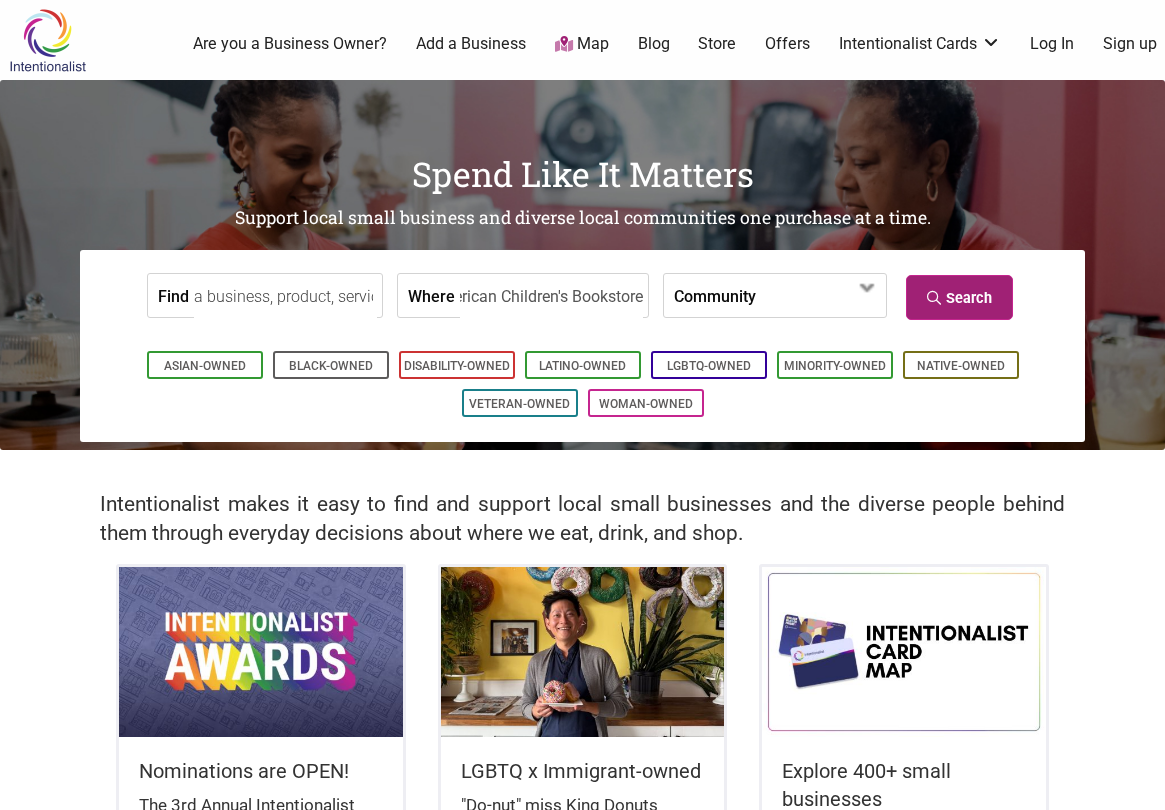 scroll, scrollTop: 0, scrollLeft: 0, axis: both 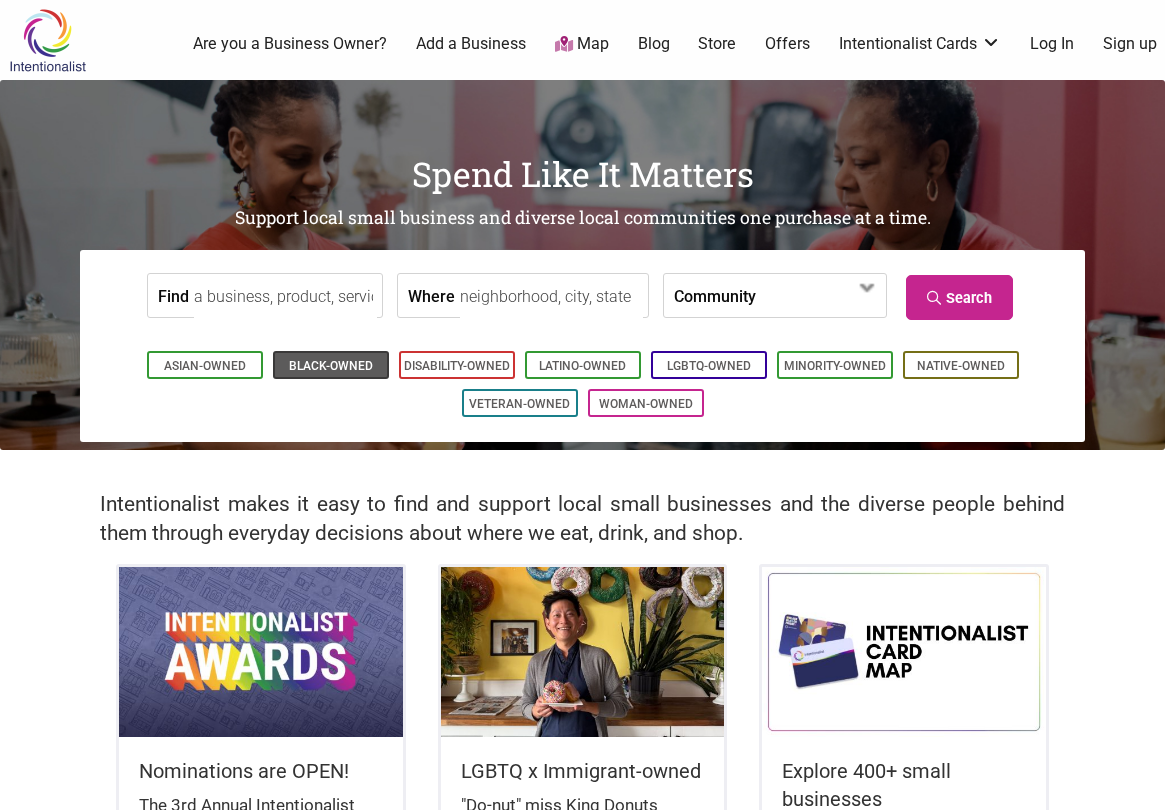 click on "Black-Owned" at bounding box center (331, 366) 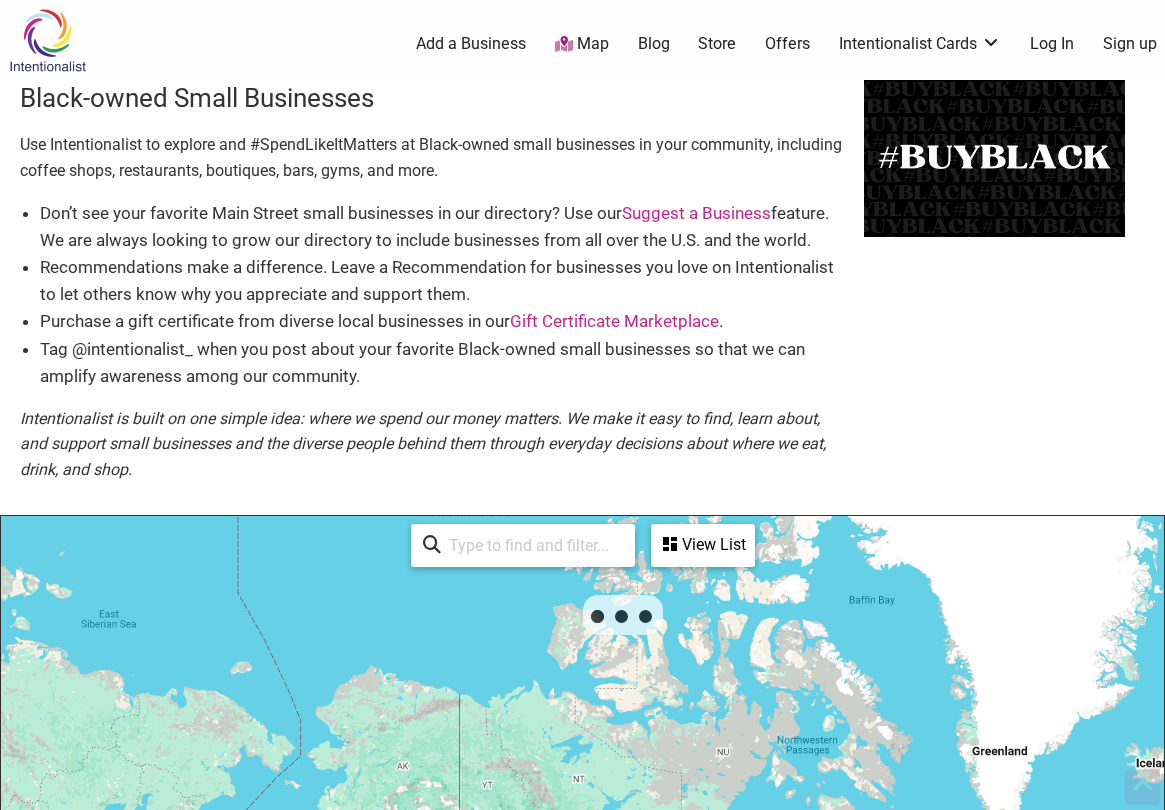 scroll, scrollTop: 500, scrollLeft: 0, axis: vertical 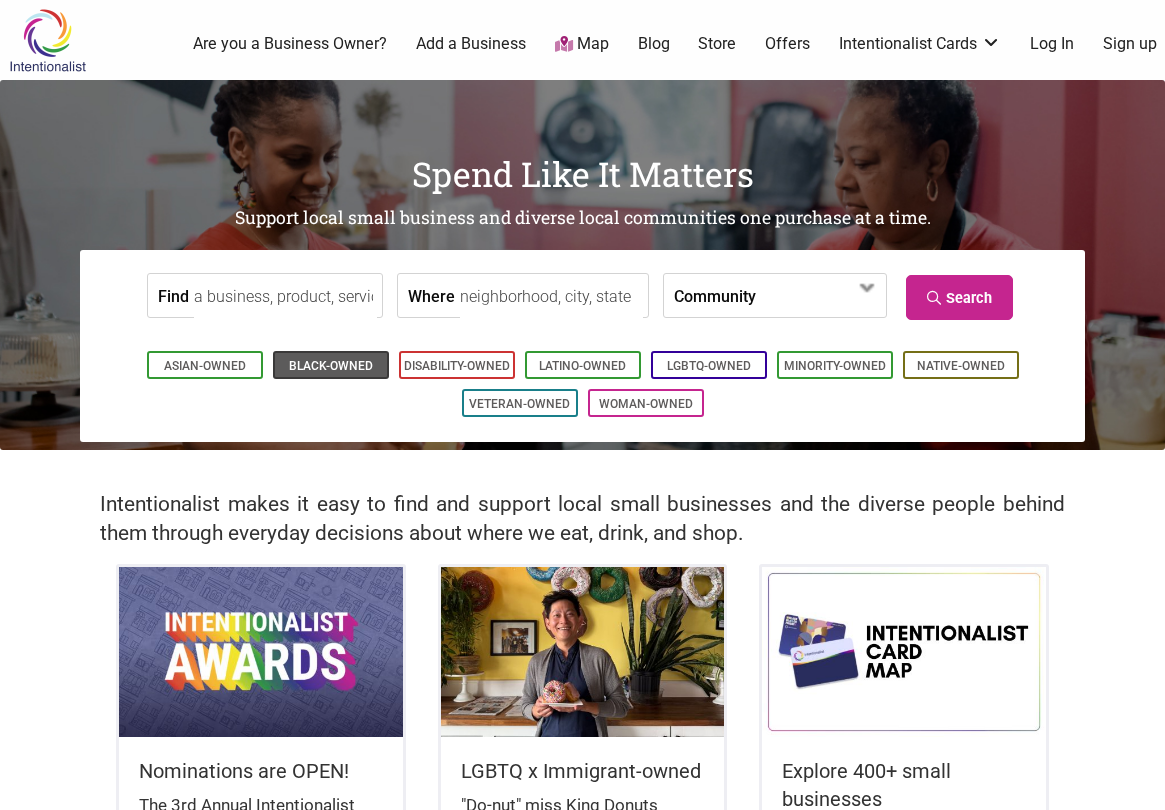 click on "Black-Owned" at bounding box center (331, 366) 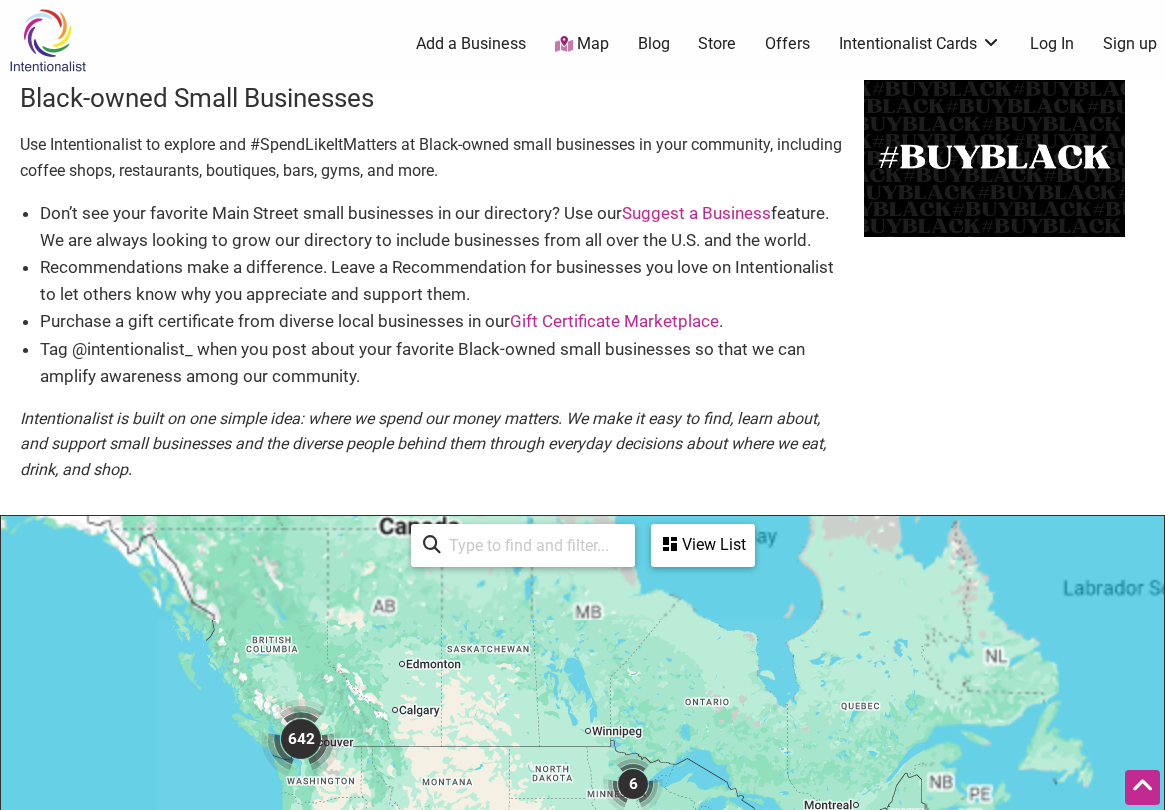 scroll, scrollTop: 961, scrollLeft: 0, axis: vertical 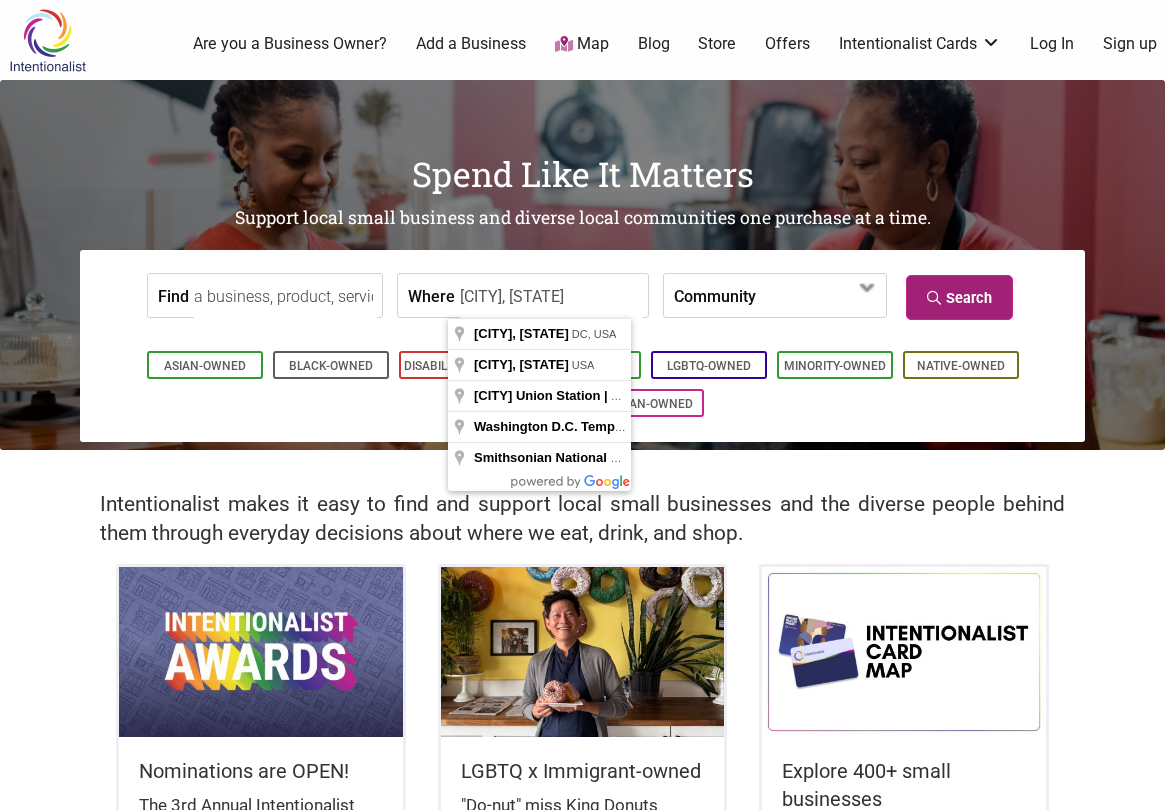 type on "Washington DC" 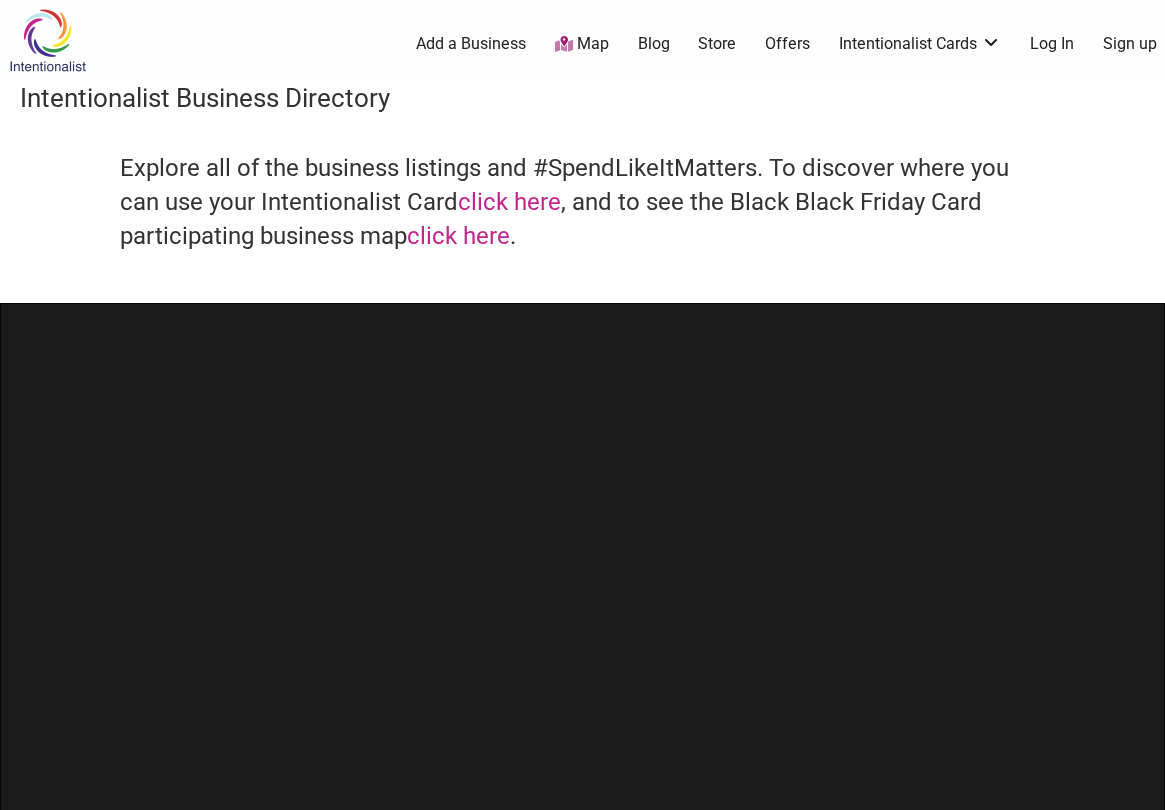 scroll, scrollTop: 0, scrollLeft: 0, axis: both 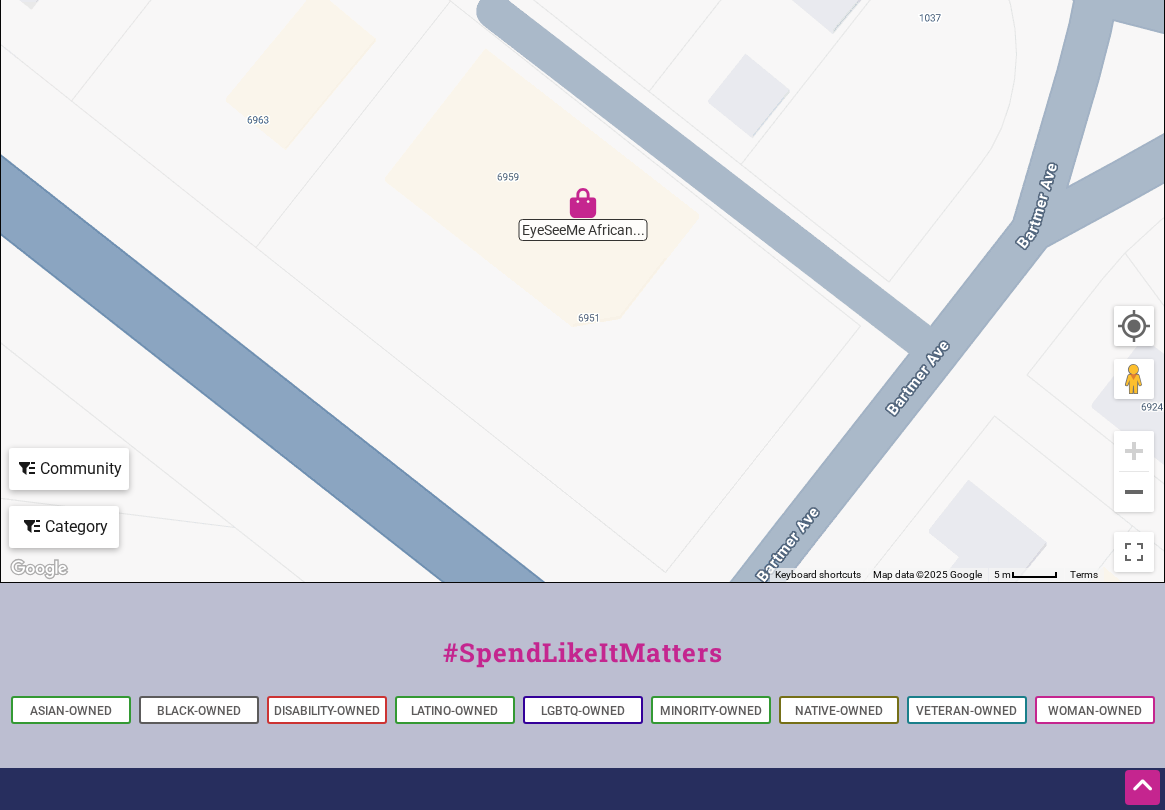 click at bounding box center (583, 203) 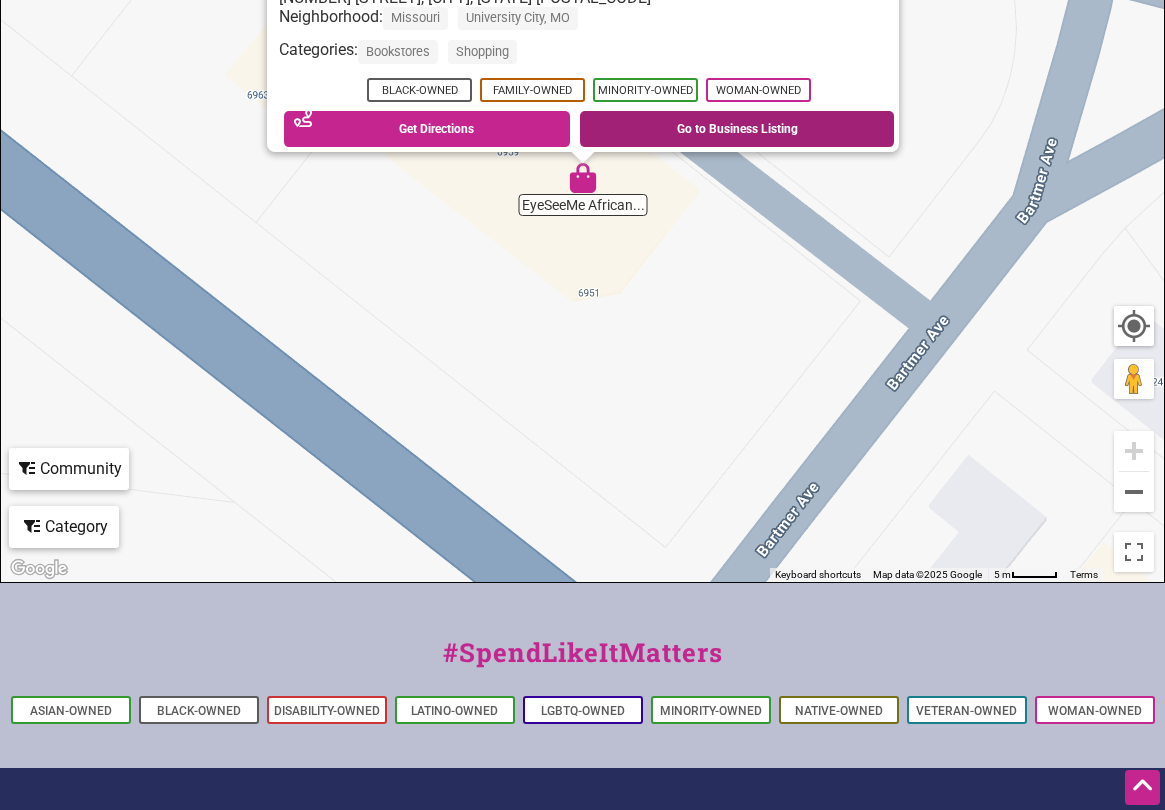 click on "Go to Business Listing" at bounding box center [737, 129] 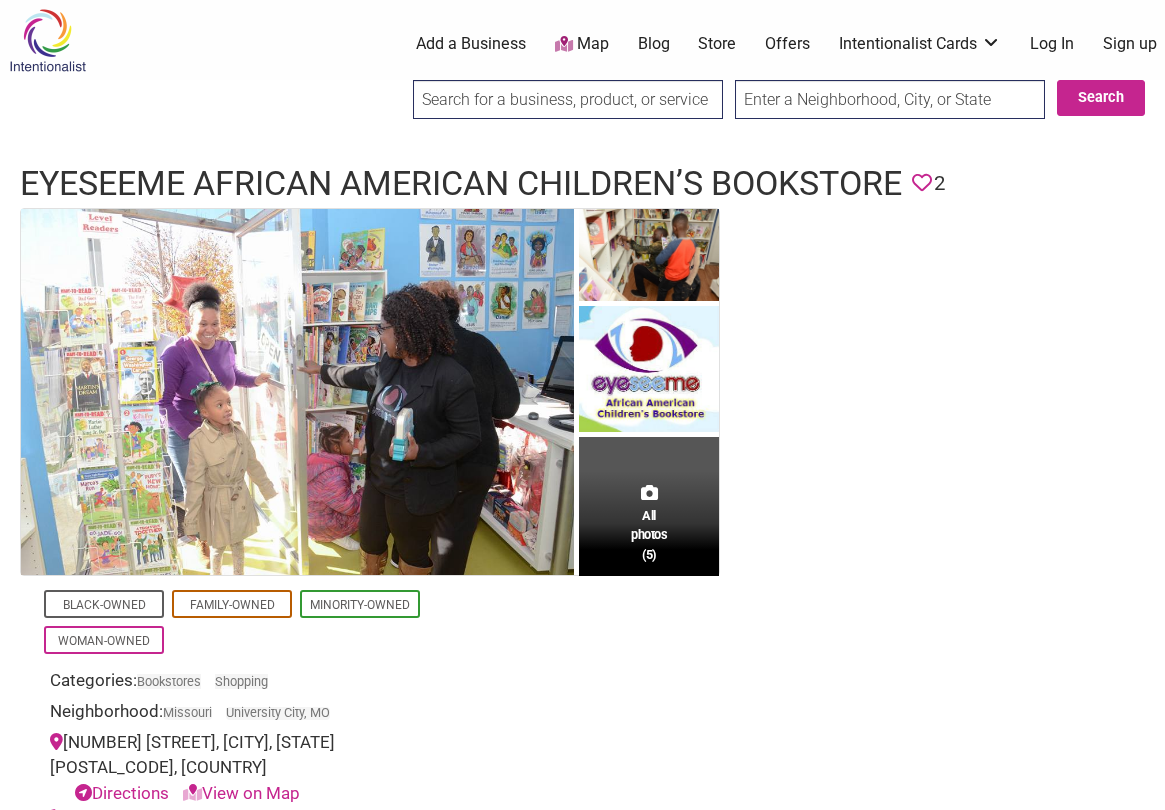 scroll, scrollTop: 0, scrollLeft: 0, axis: both 